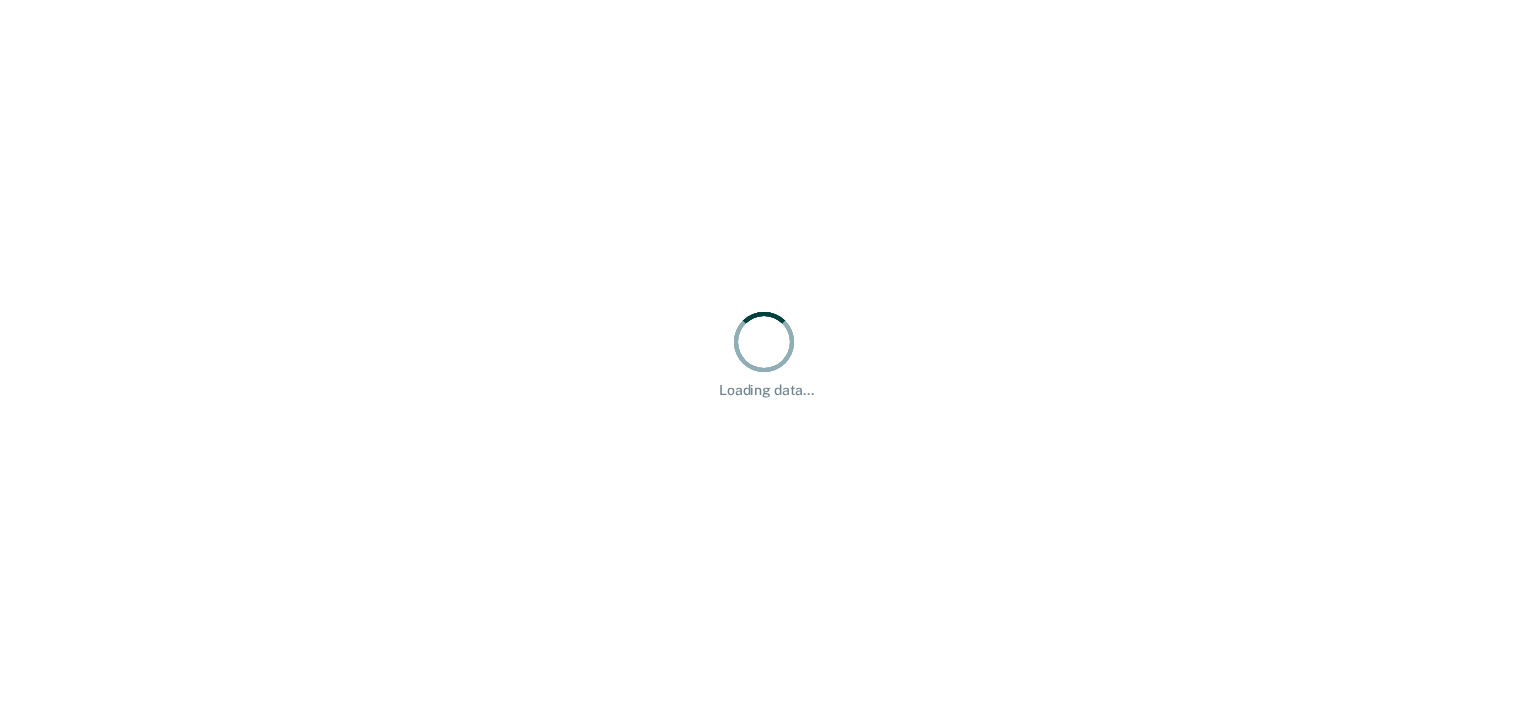 scroll, scrollTop: 0, scrollLeft: 0, axis: both 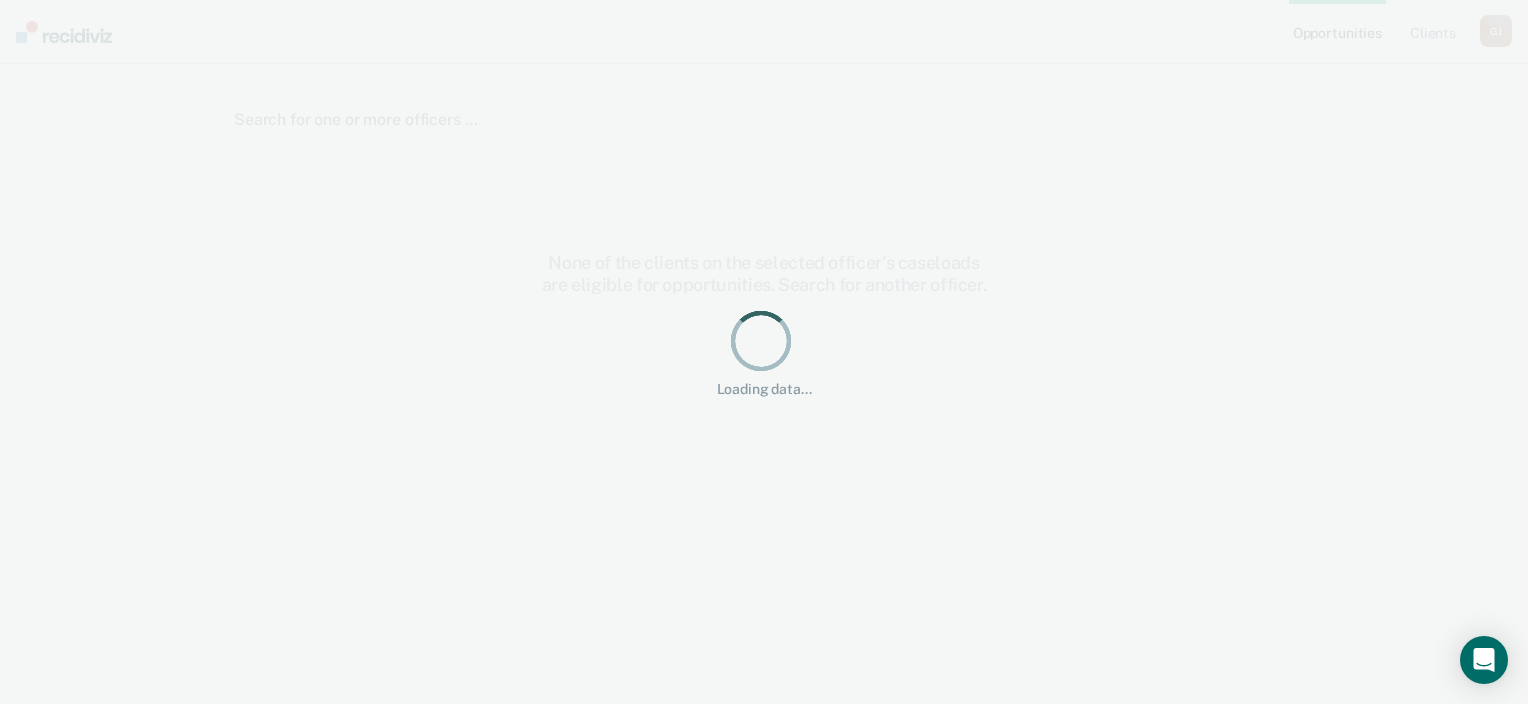 drag, startPoint x: 0, startPoint y: 0, endPoint x: 756, endPoint y: 139, distance: 768.67224 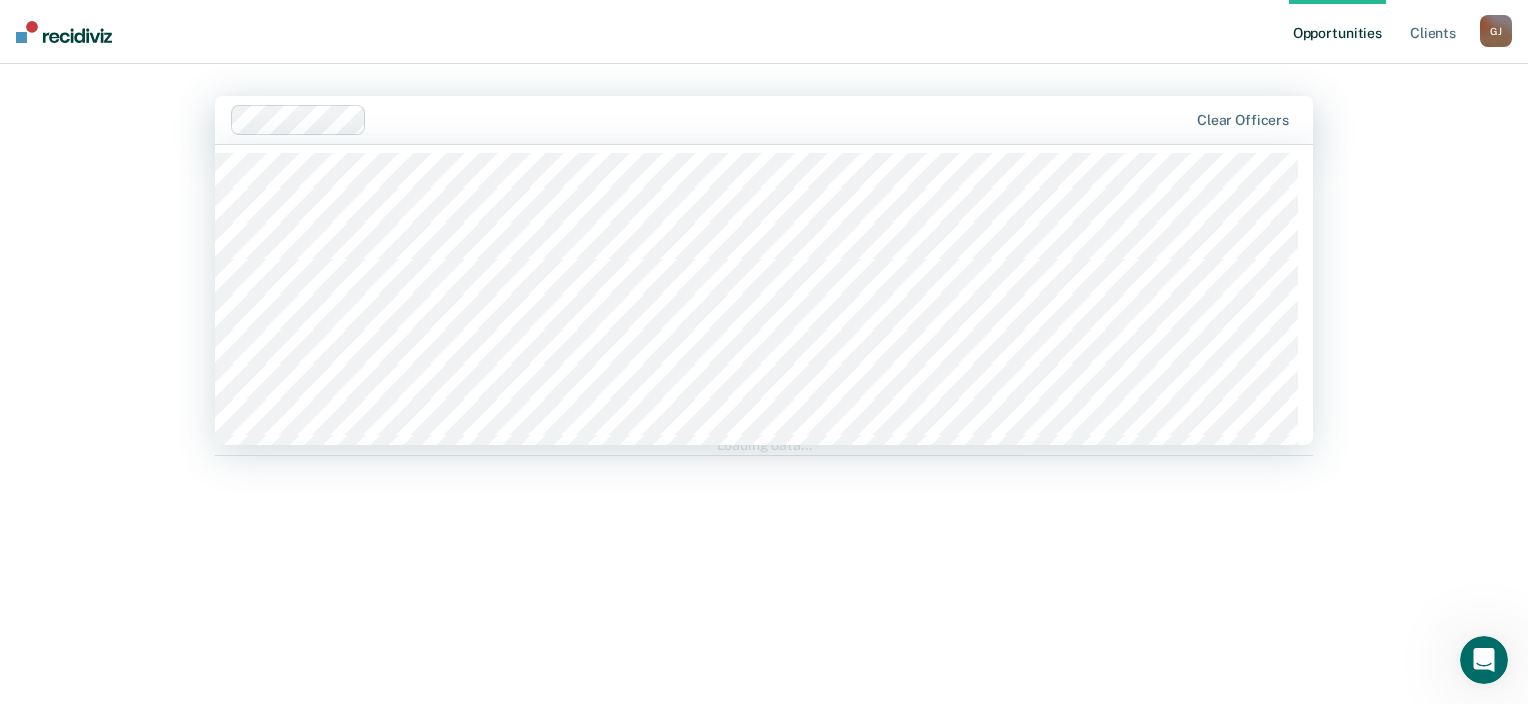 scroll, scrollTop: 0, scrollLeft: 0, axis: both 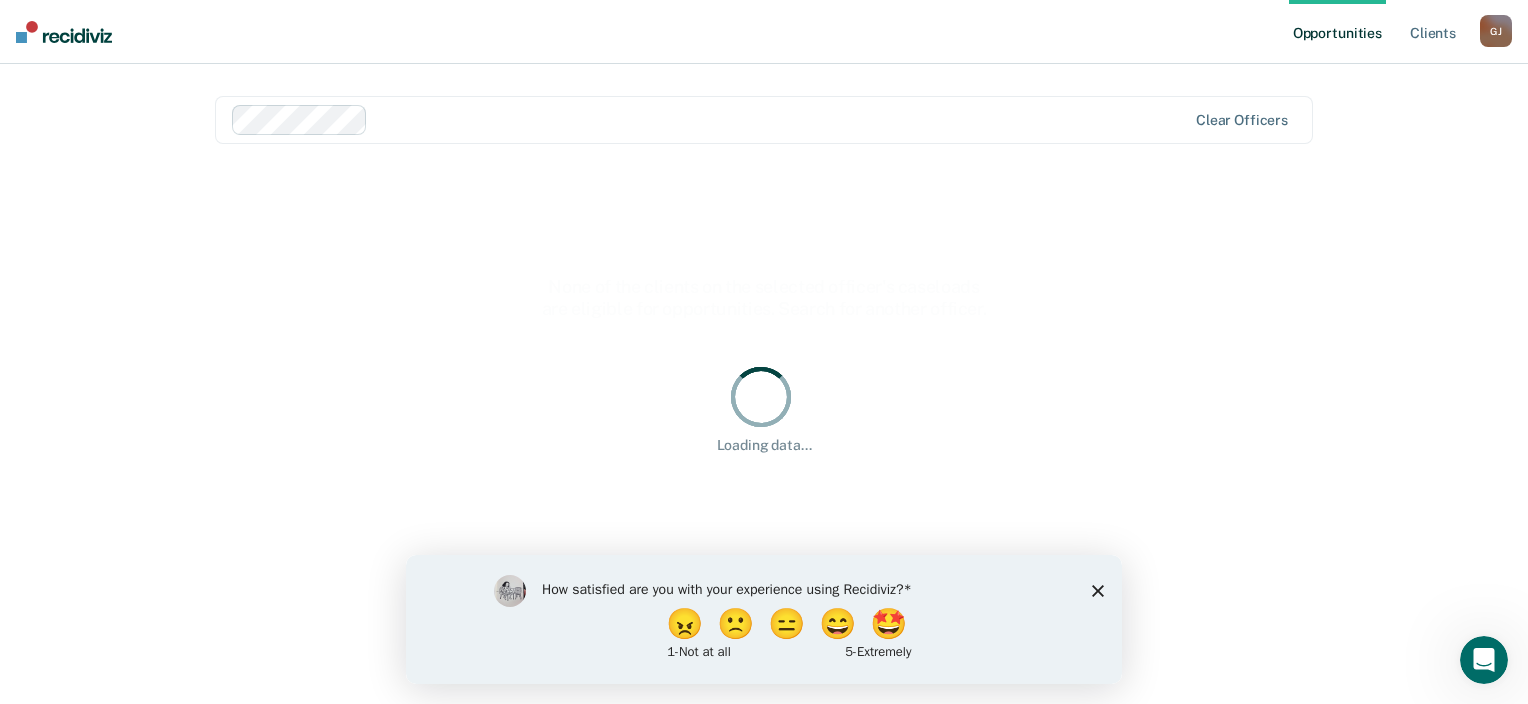 click 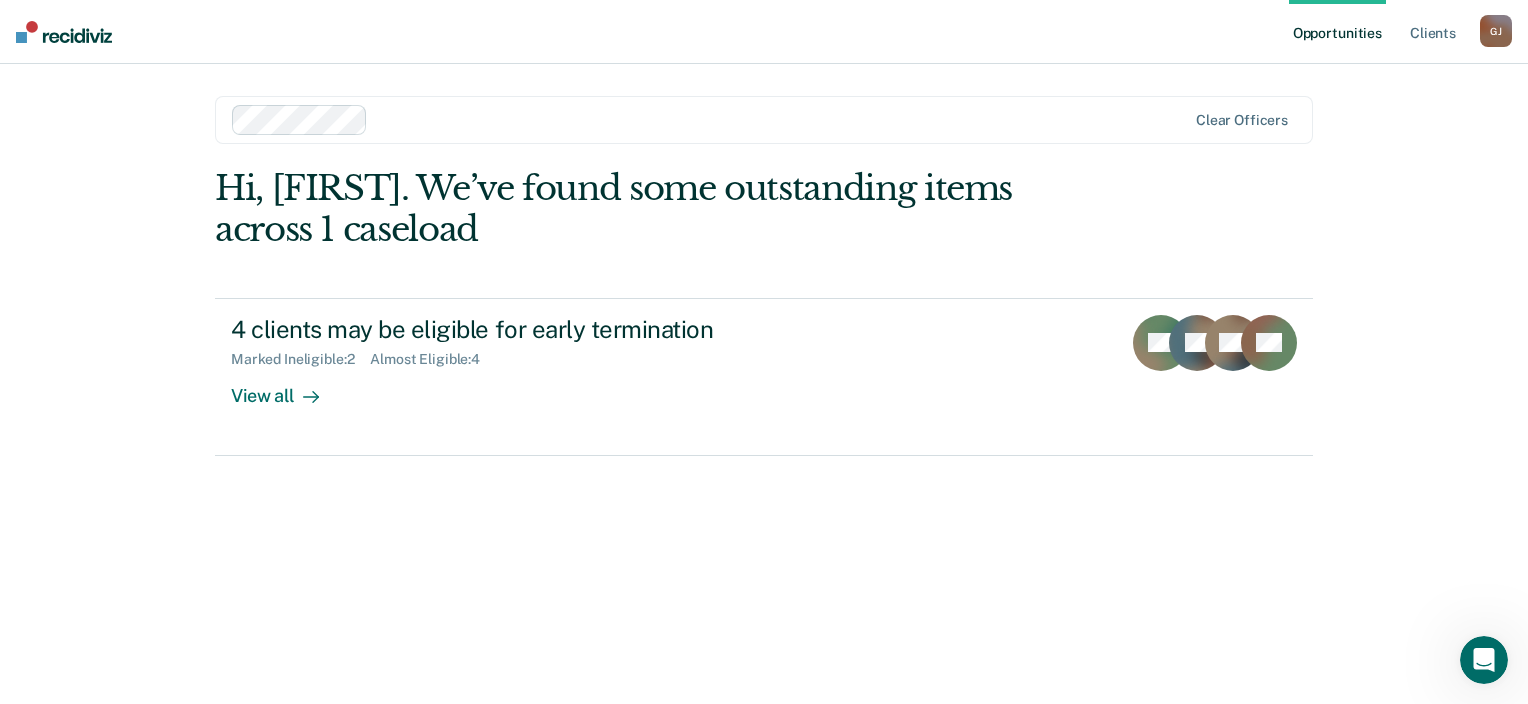 click on "[LAST], [FIRST] J. G J Profile How it works Log Out" at bounding box center (1496, 34) 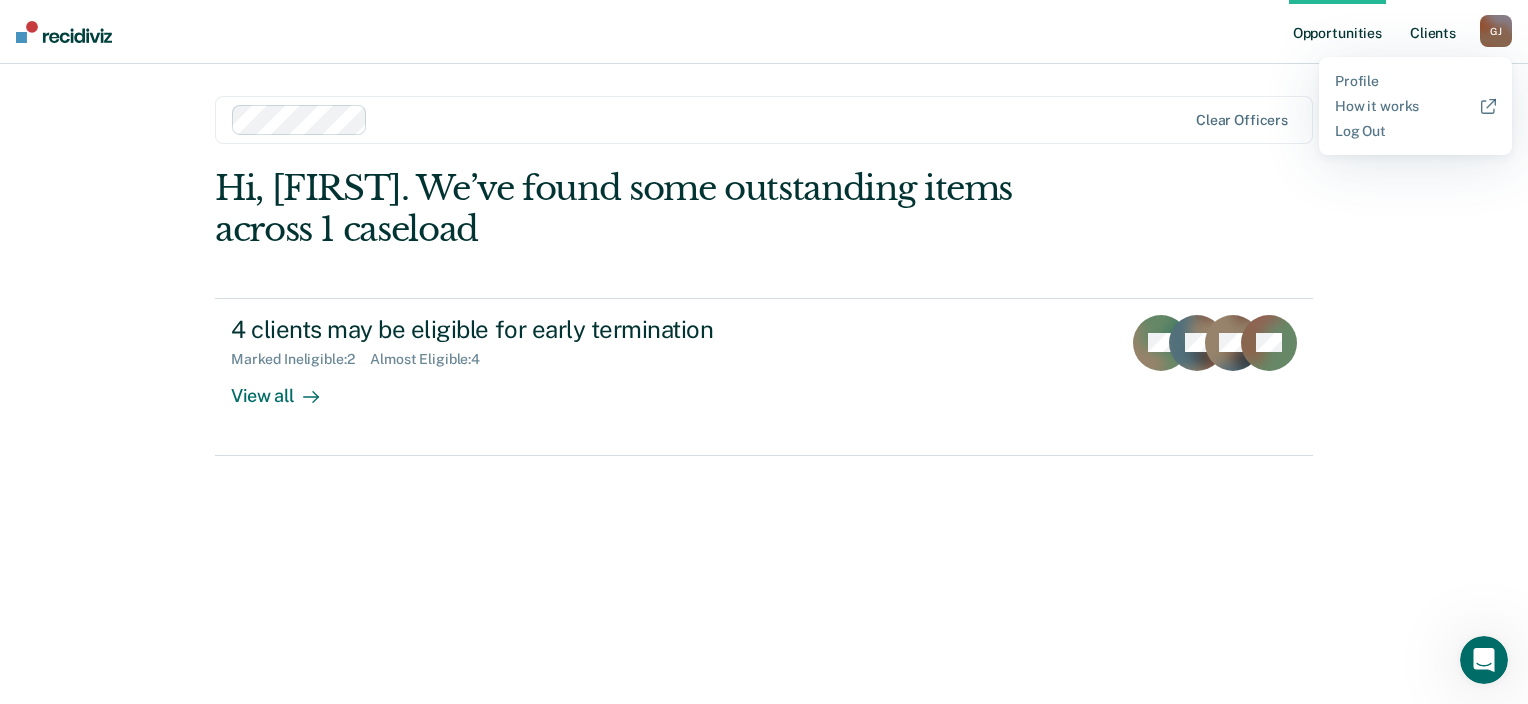 click on "Client s" at bounding box center [1433, 32] 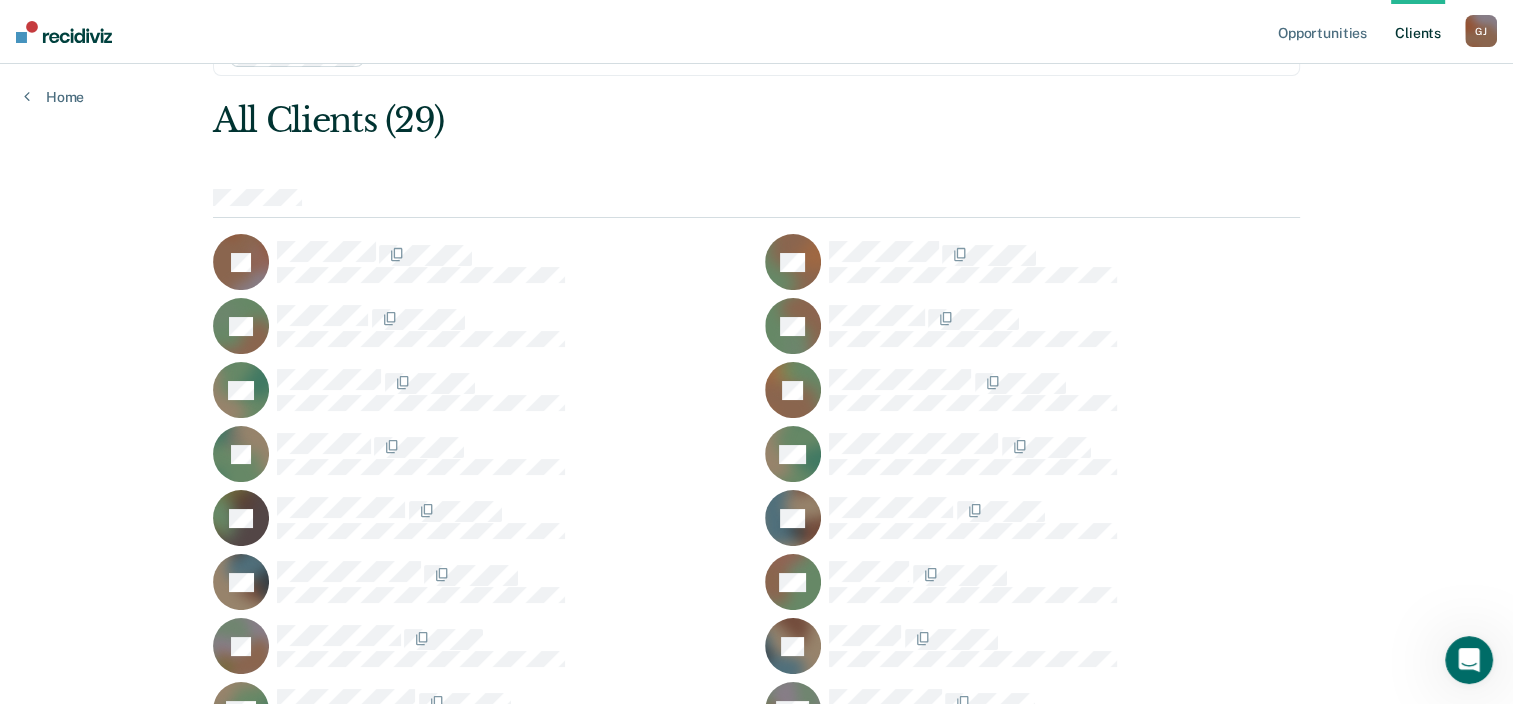 scroll, scrollTop: 0, scrollLeft: 0, axis: both 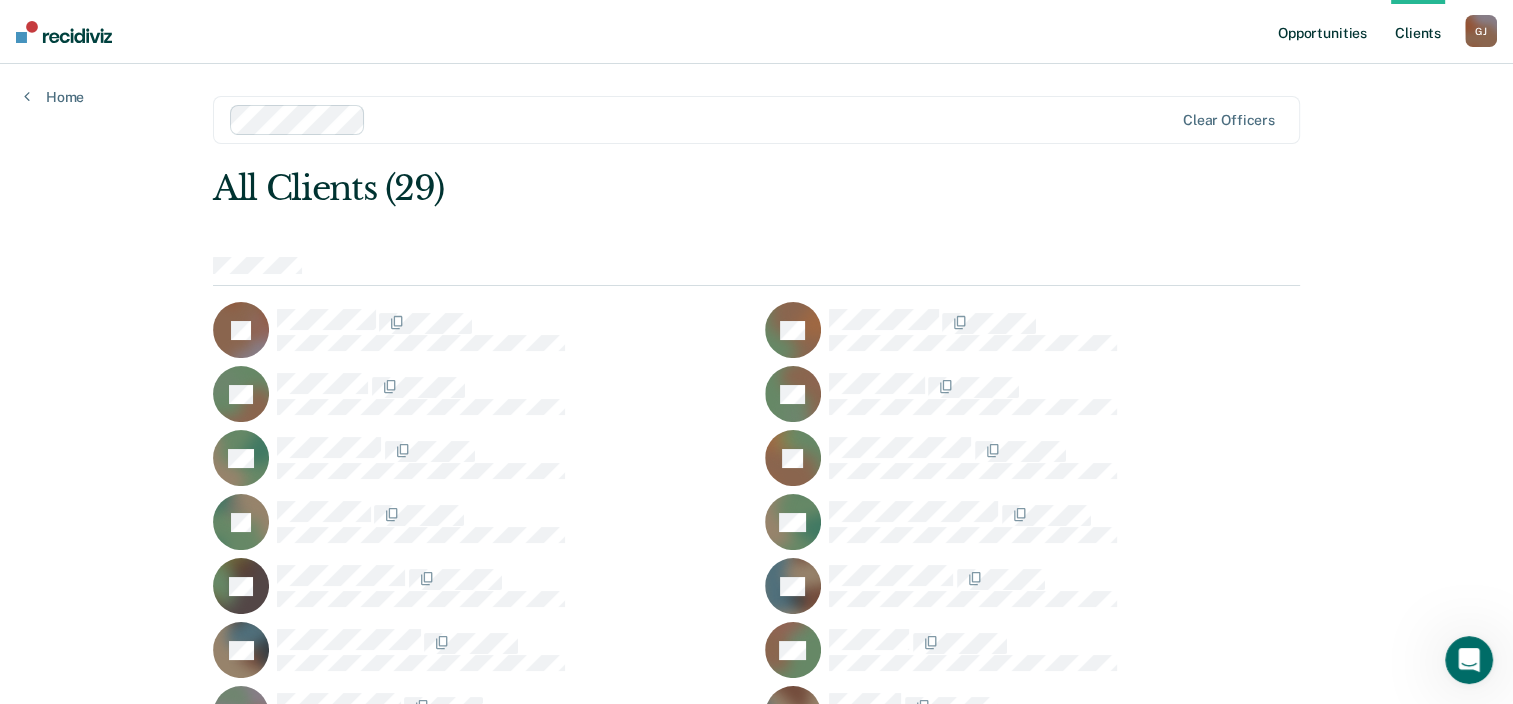 click on "Opportunities" at bounding box center [1322, 32] 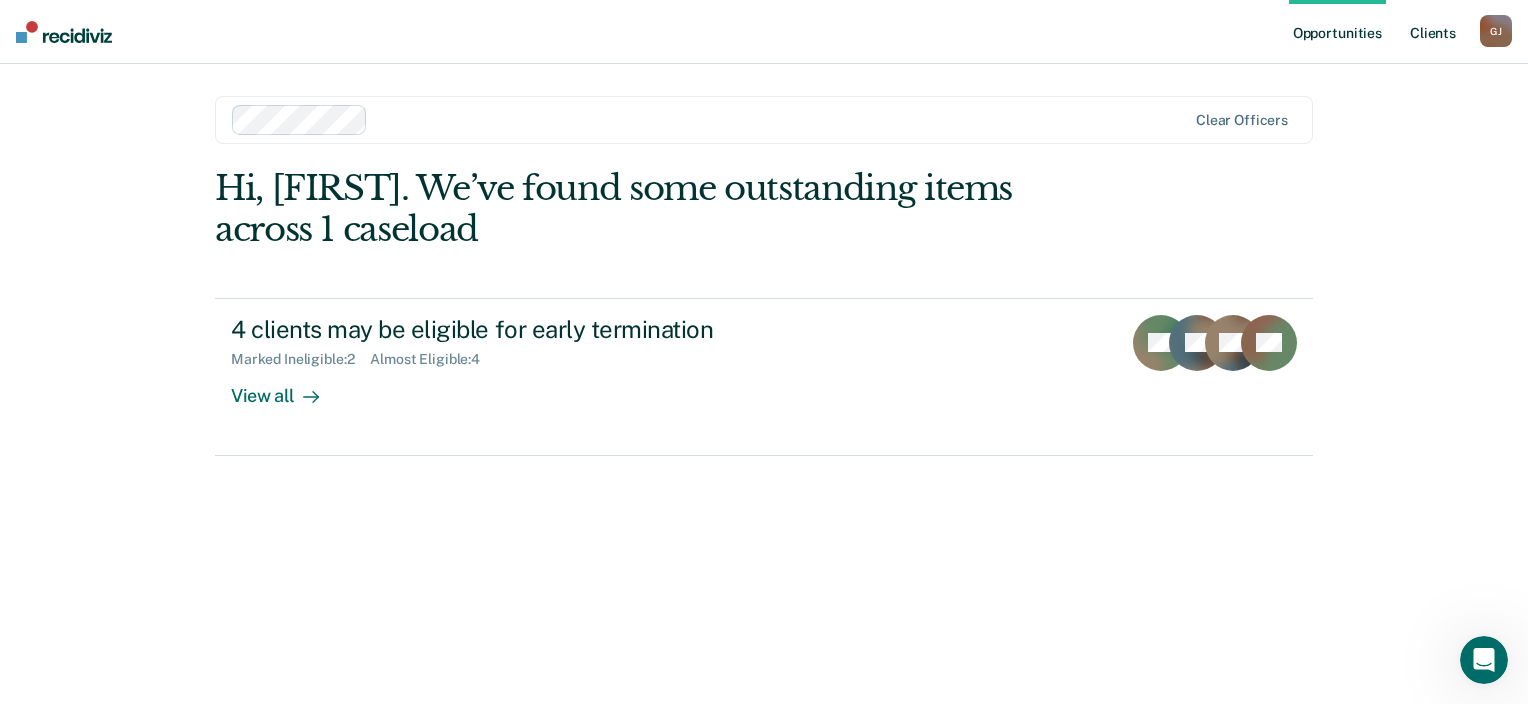 click on "Client s" at bounding box center [1433, 32] 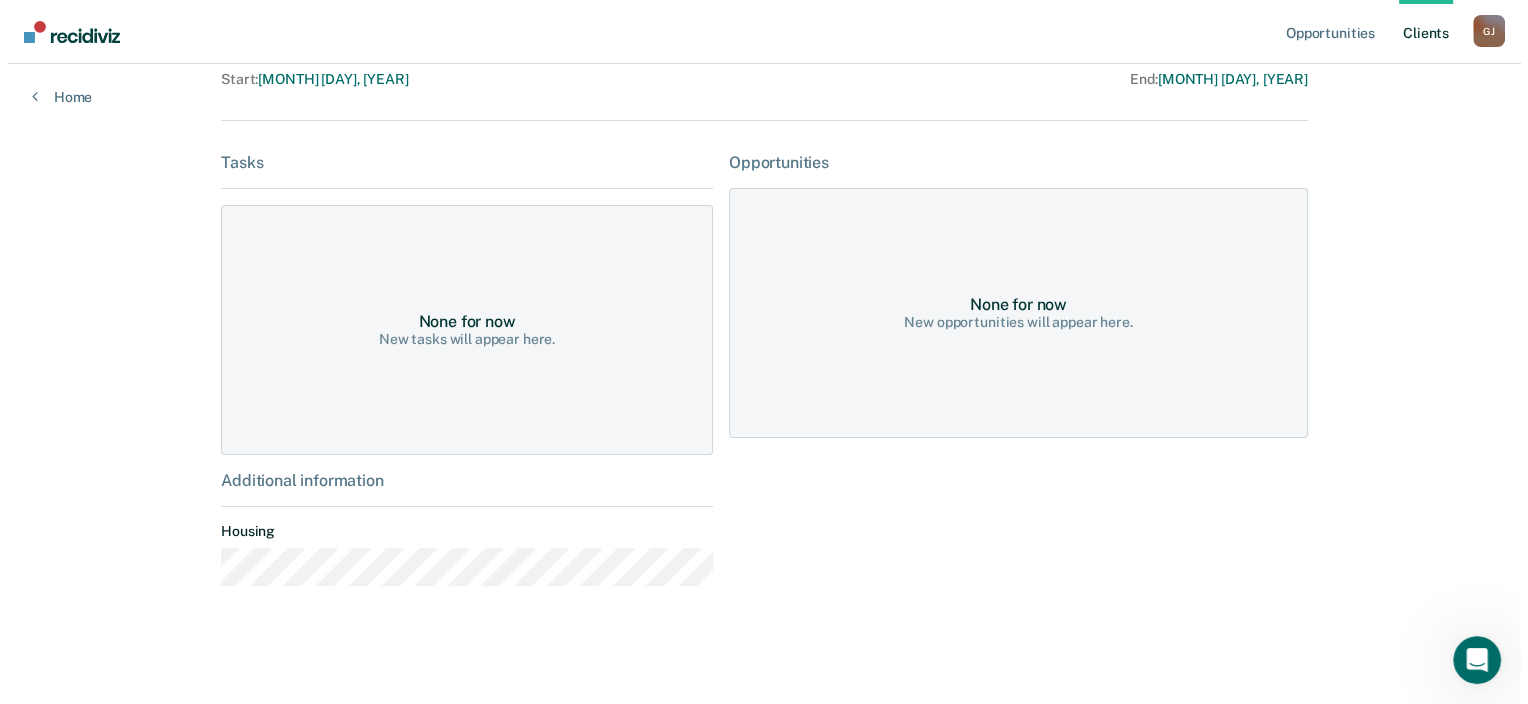 scroll, scrollTop: 0, scrollLeft: 0, axis: both 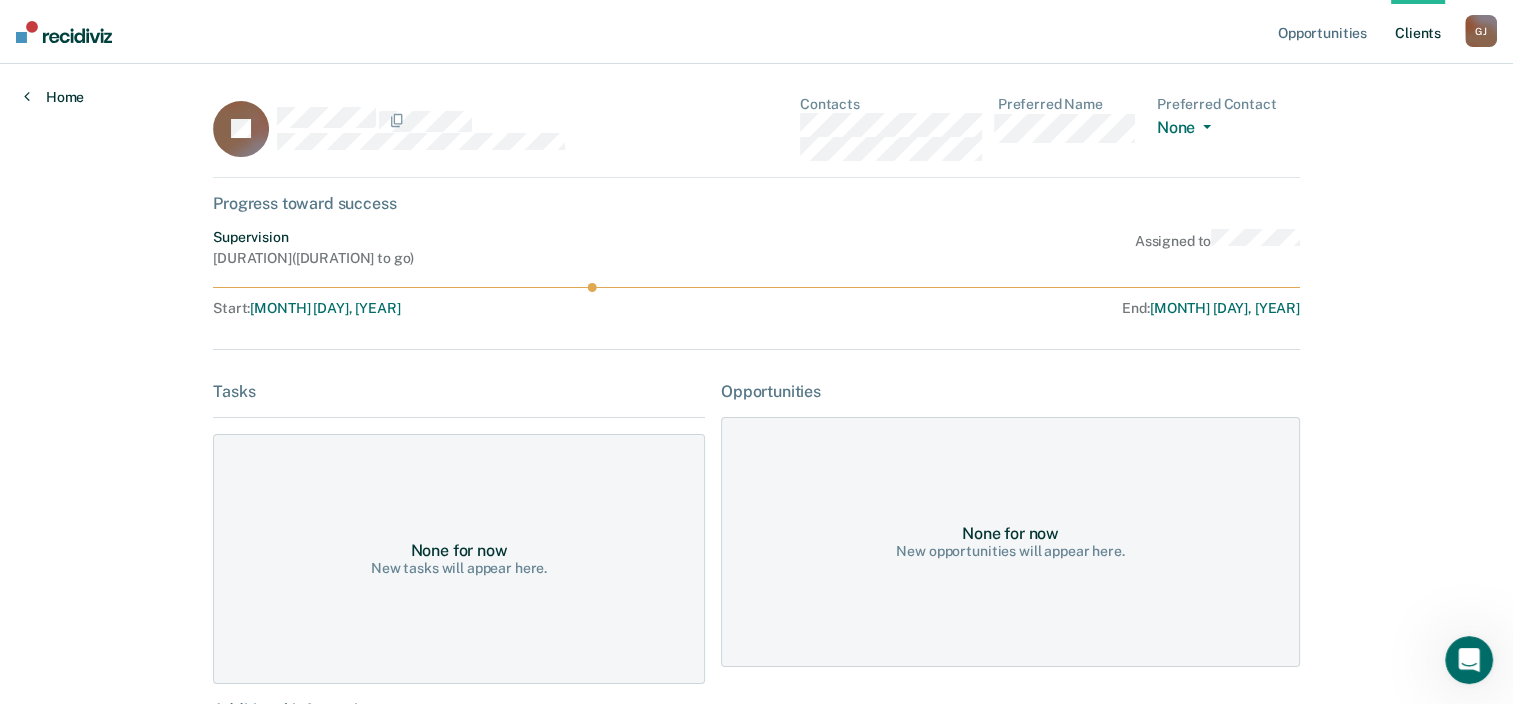 click on "Home" at bounding box center [54, 97] 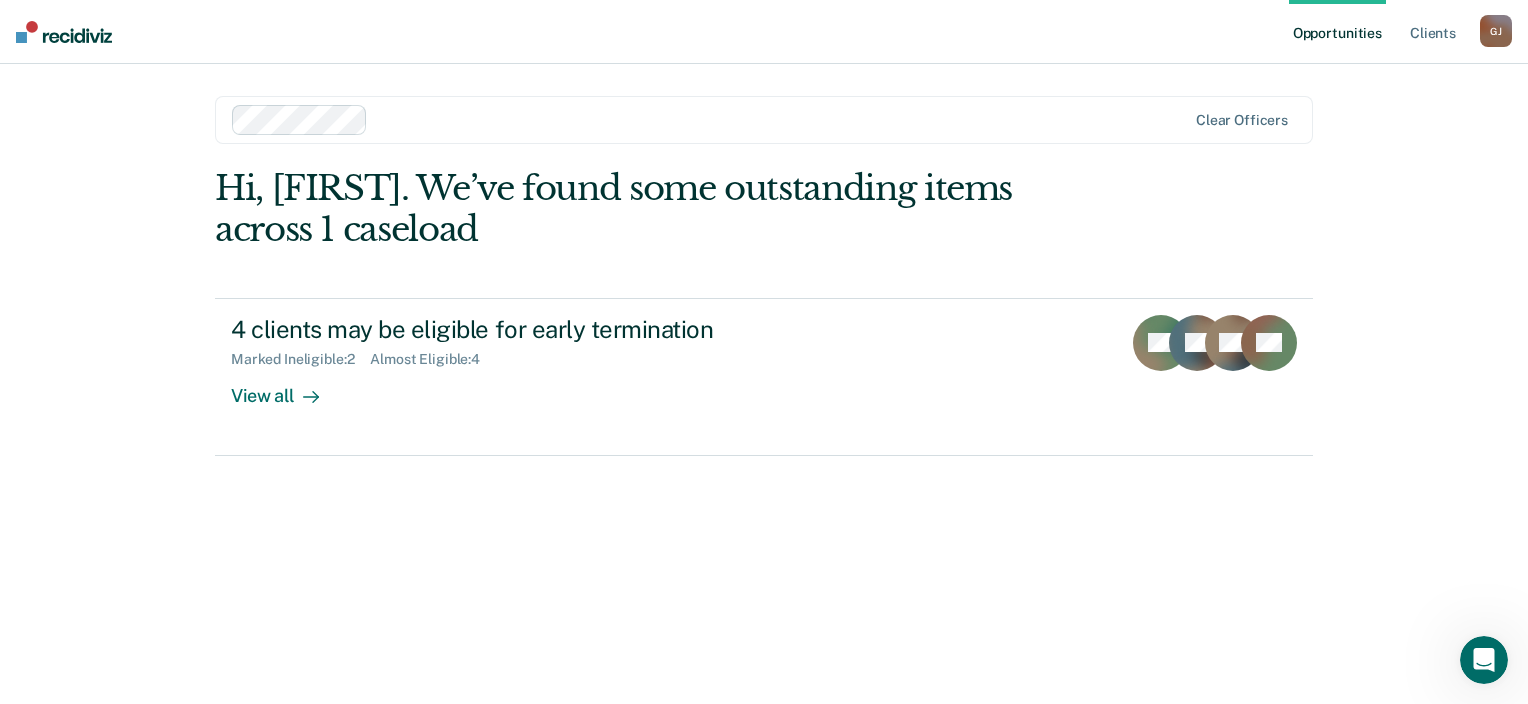 click on "Opportunities Client s" at bounding box center (1384, 32) 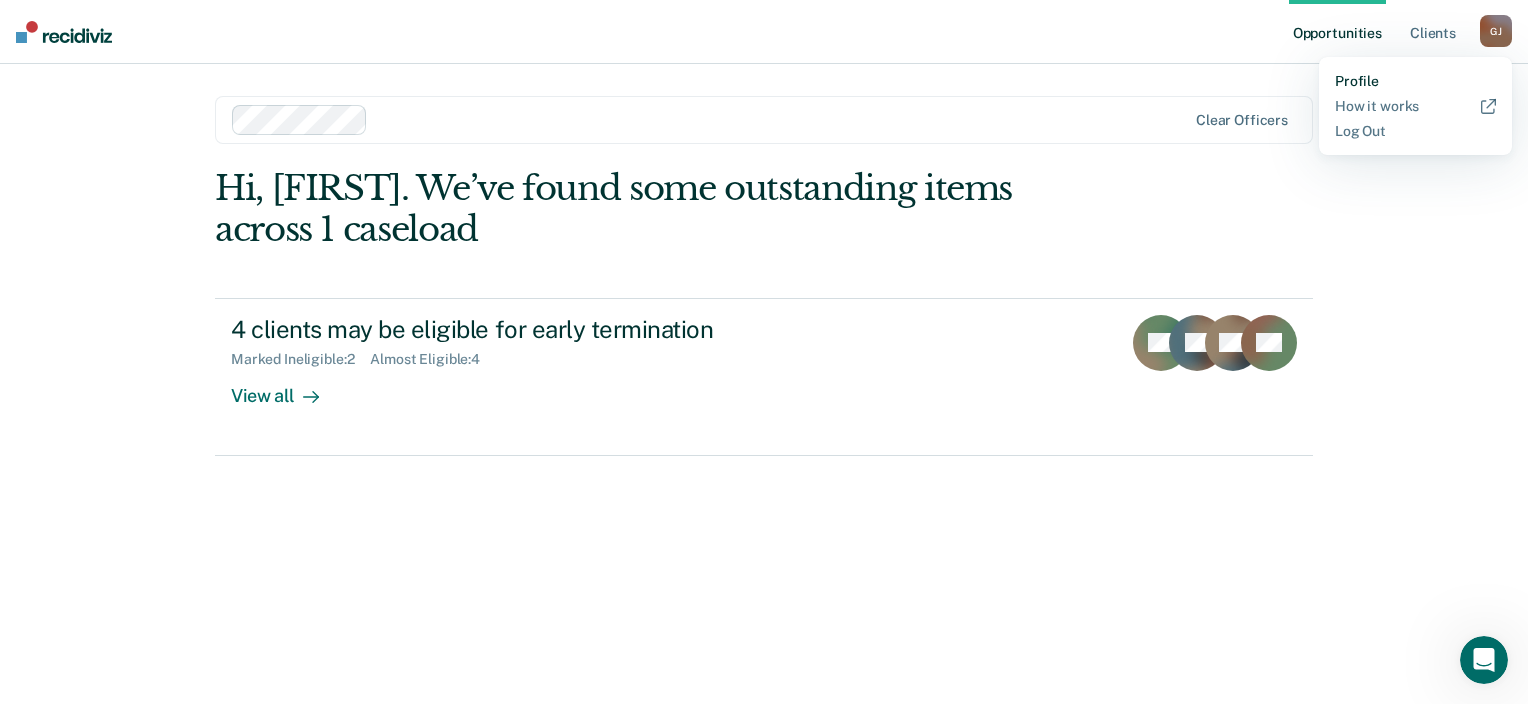click on "Profile" at bounding box center [1415, 81] 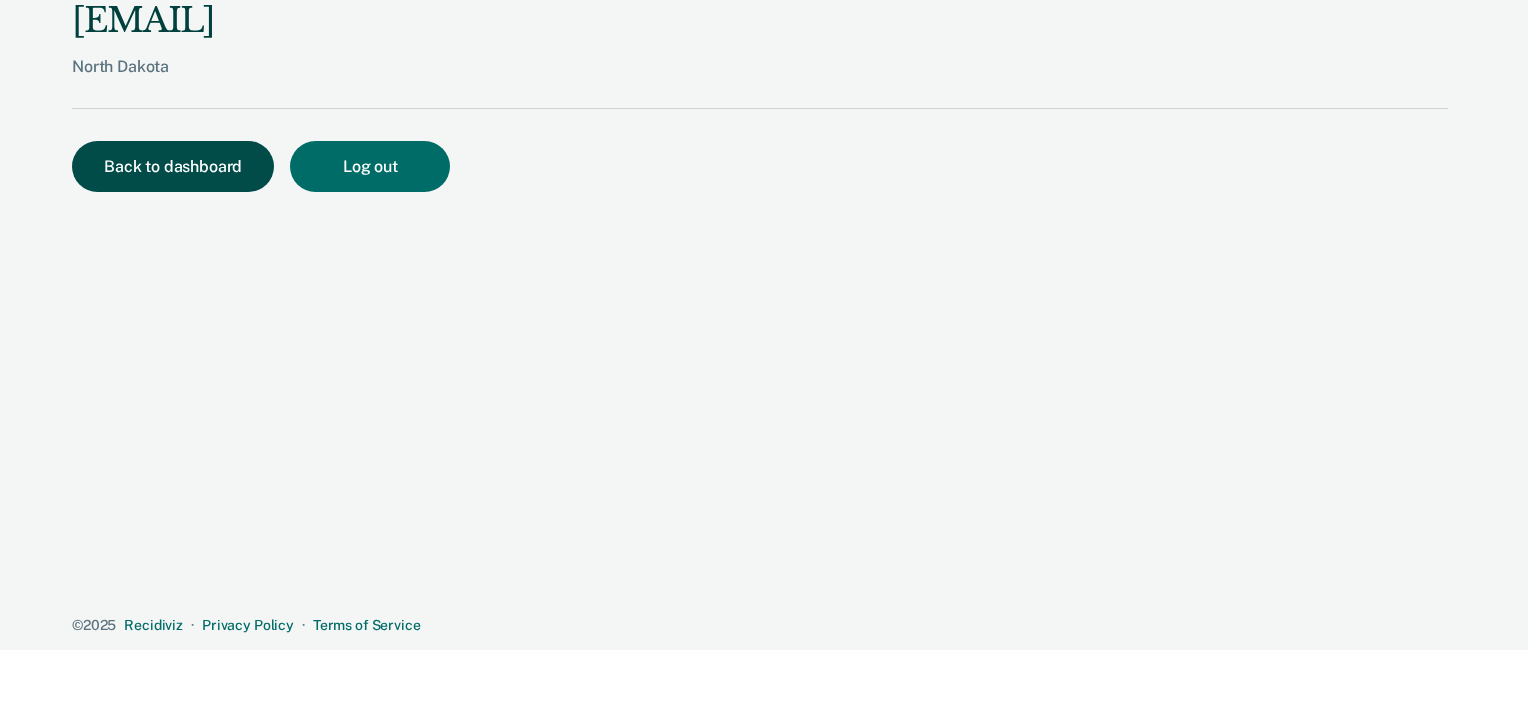 click on "Back to dashboard" at bounding box center [173, 166] 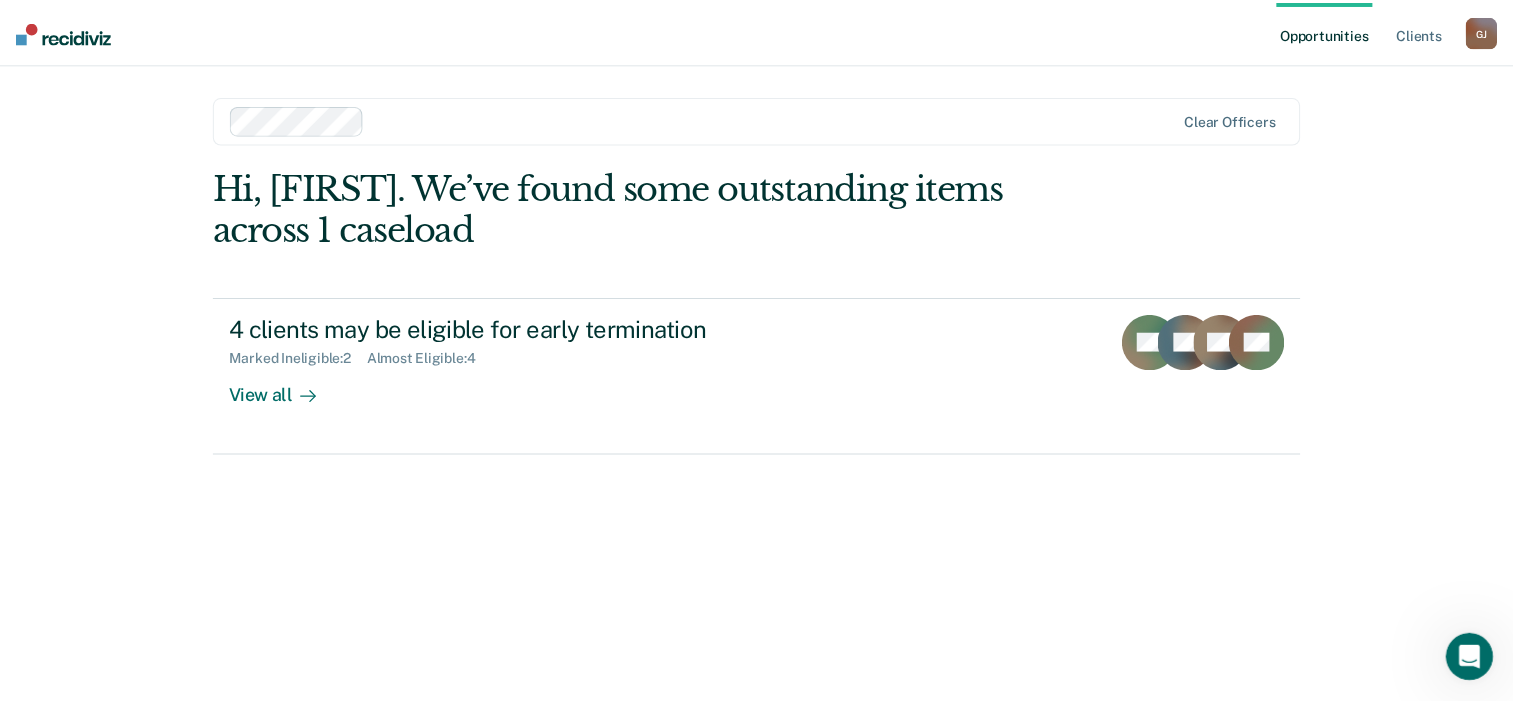 scroll, scrollTop: 0, scrollLeft: 0, axis: both 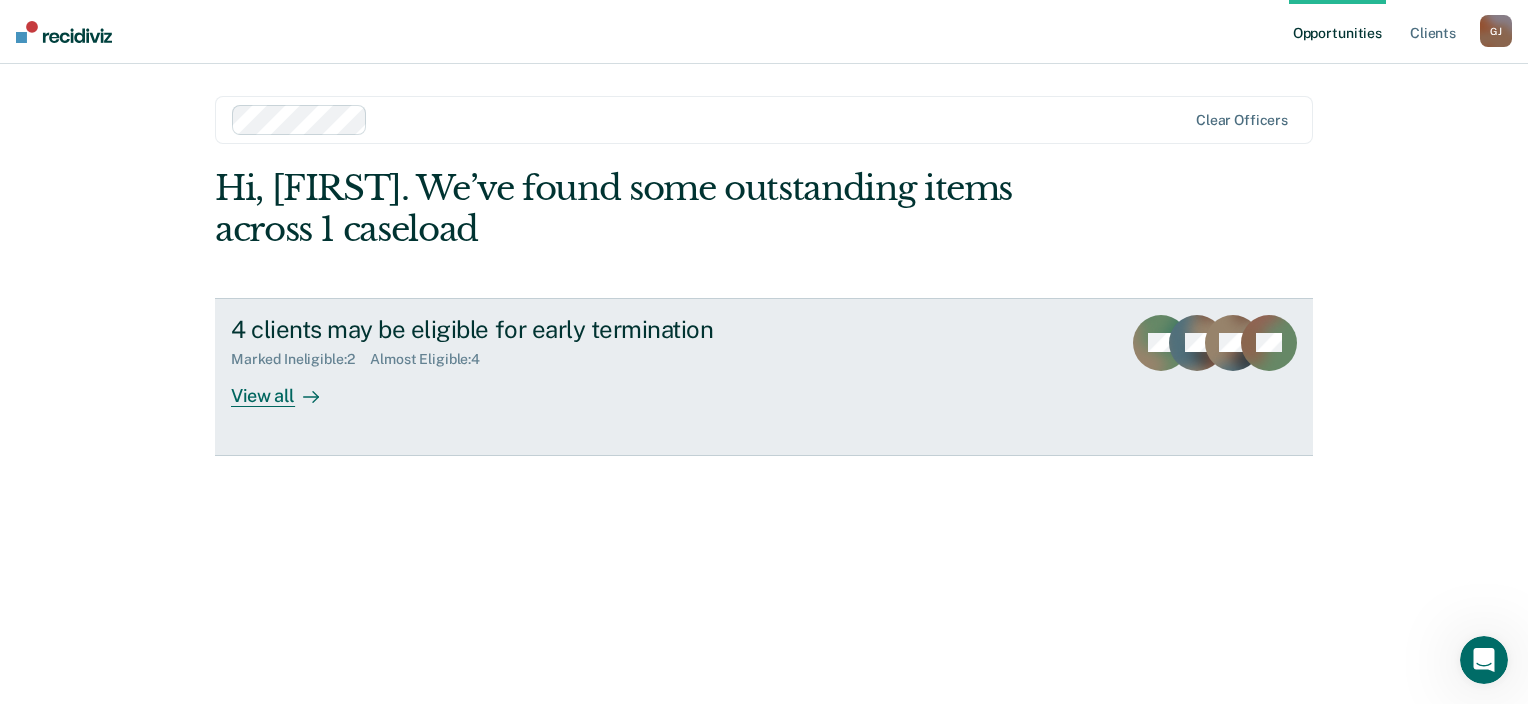 click on "4 clients may be eligible for early termination Marked Ineligible :  2 Almost Eligible :  4 View all" at bounding box center (606, 361) 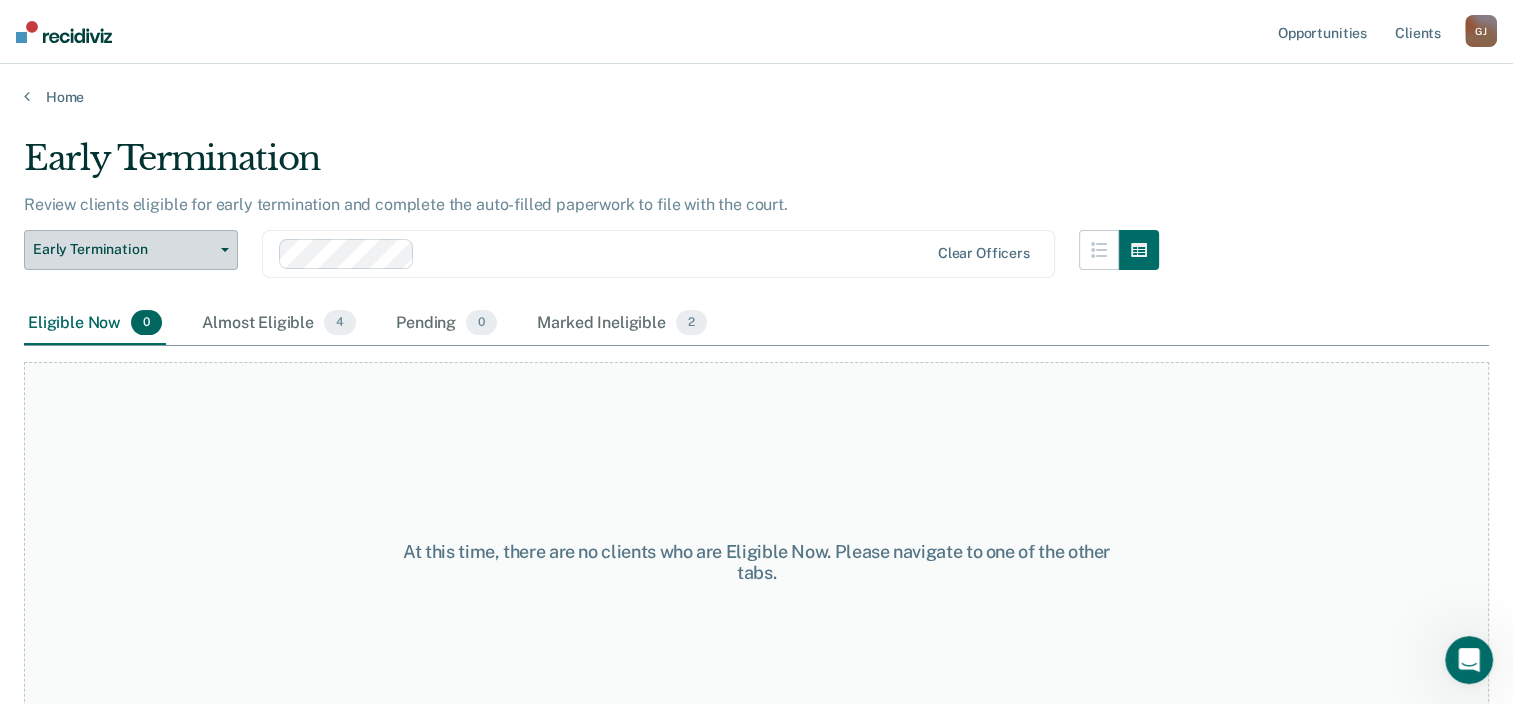 click on "Early Termination" at bounding box center [123, 249] 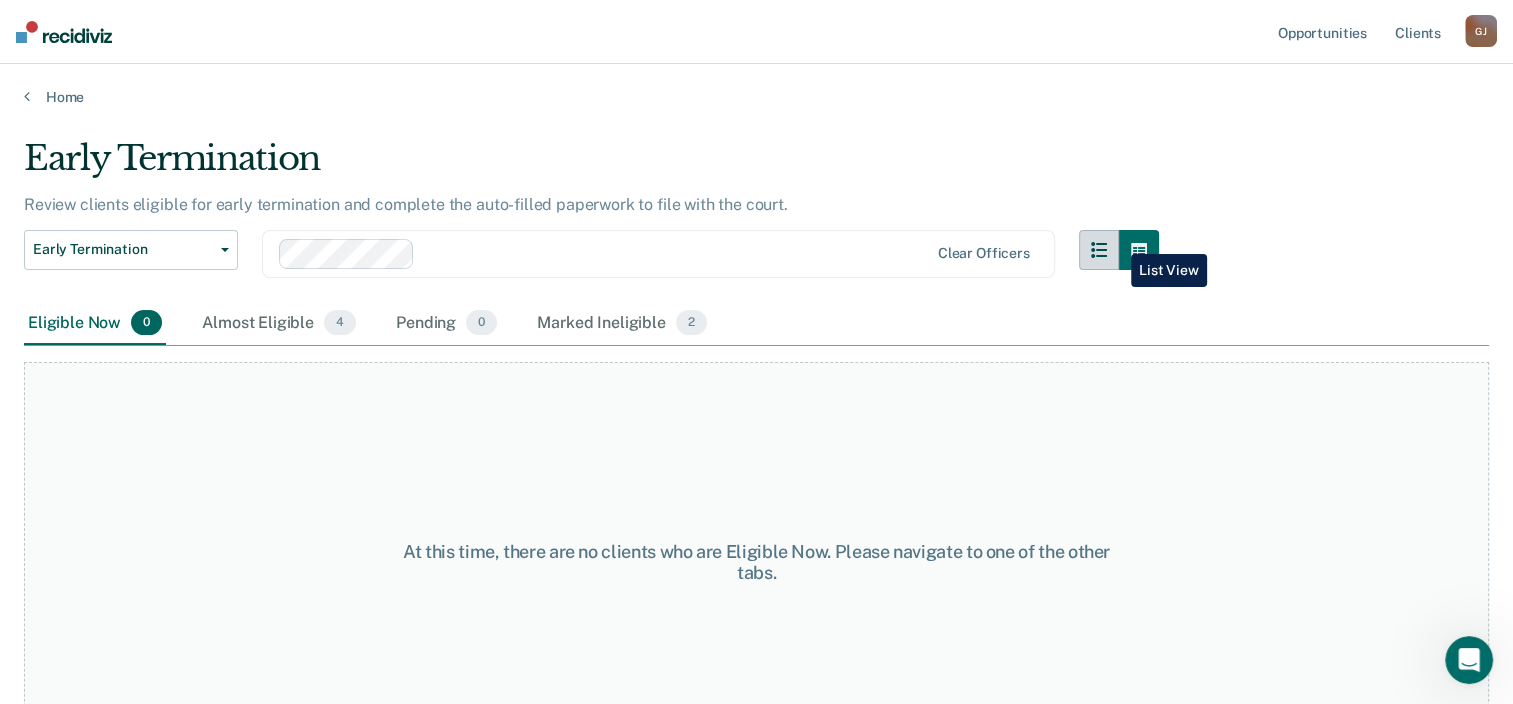 click at bounding box center (1099, 250) 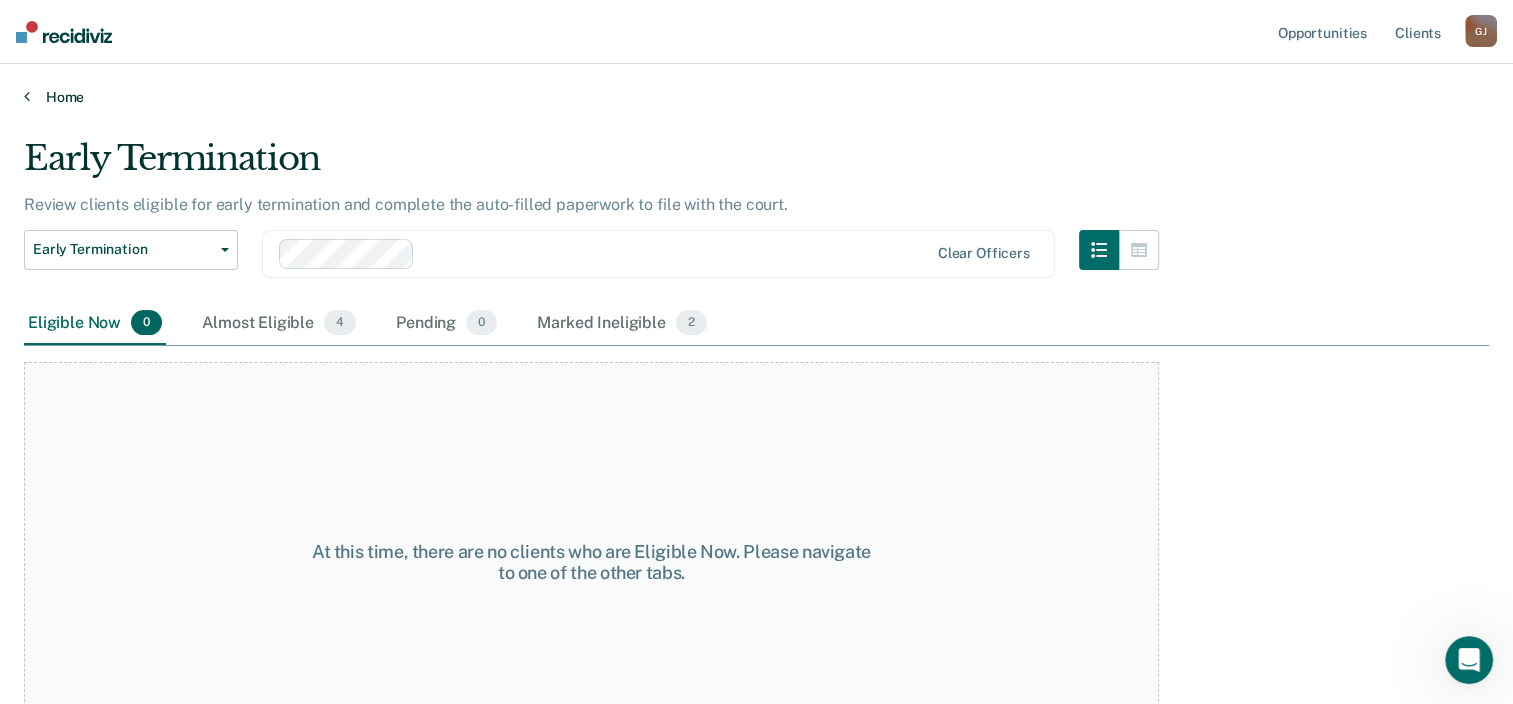 click on "Home" at bounding box center (756, 97) 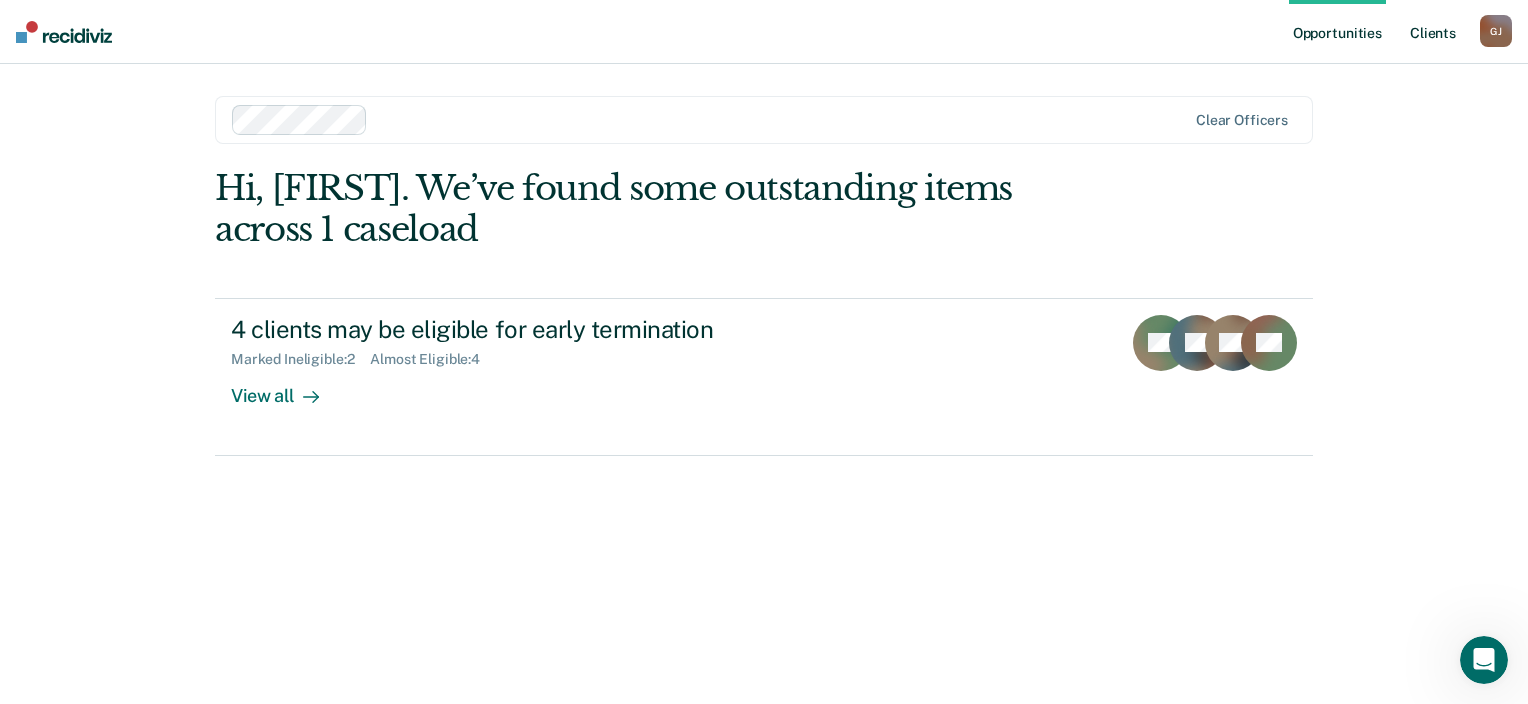 click on "Client s" at bounding box center [1433, 32] 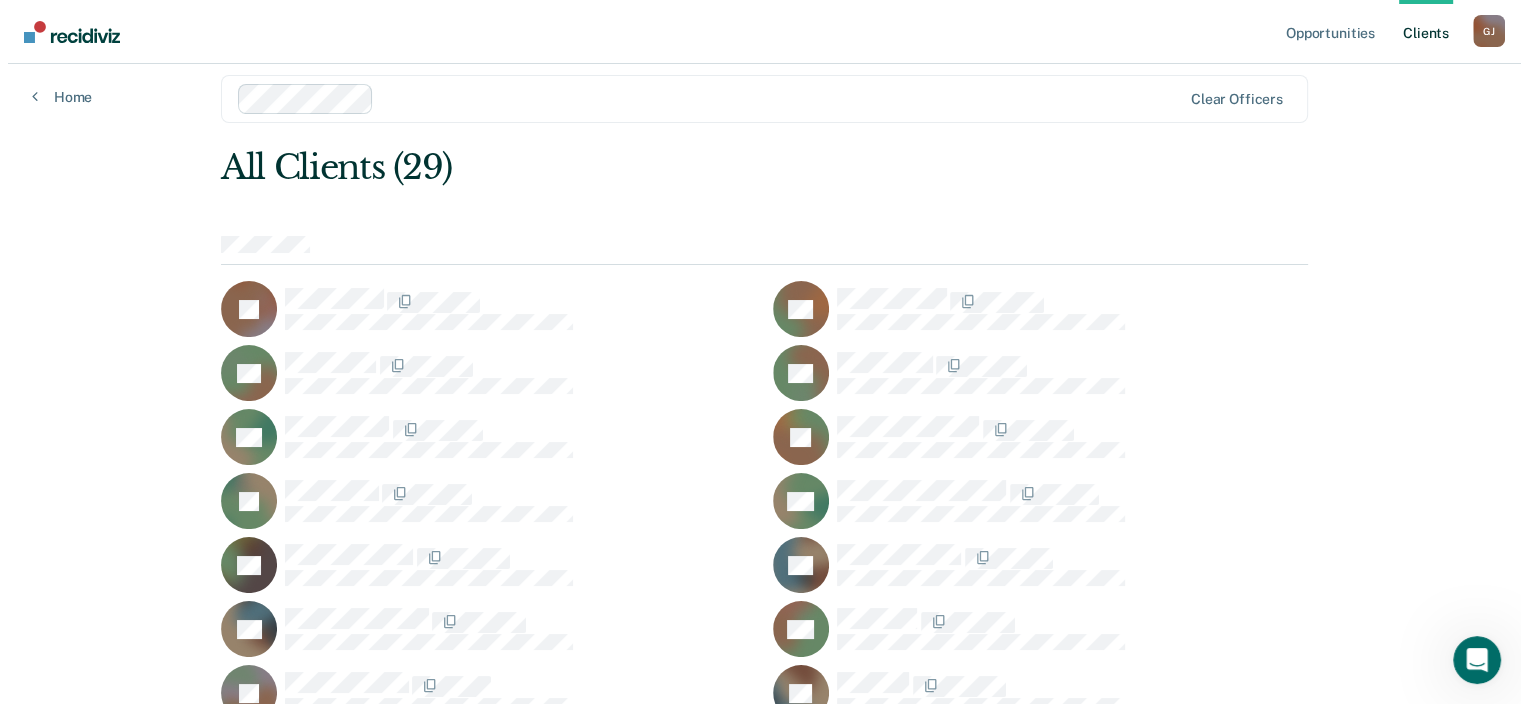 scroll, scrollTop: 0, scrollLeft: 0, axis: both 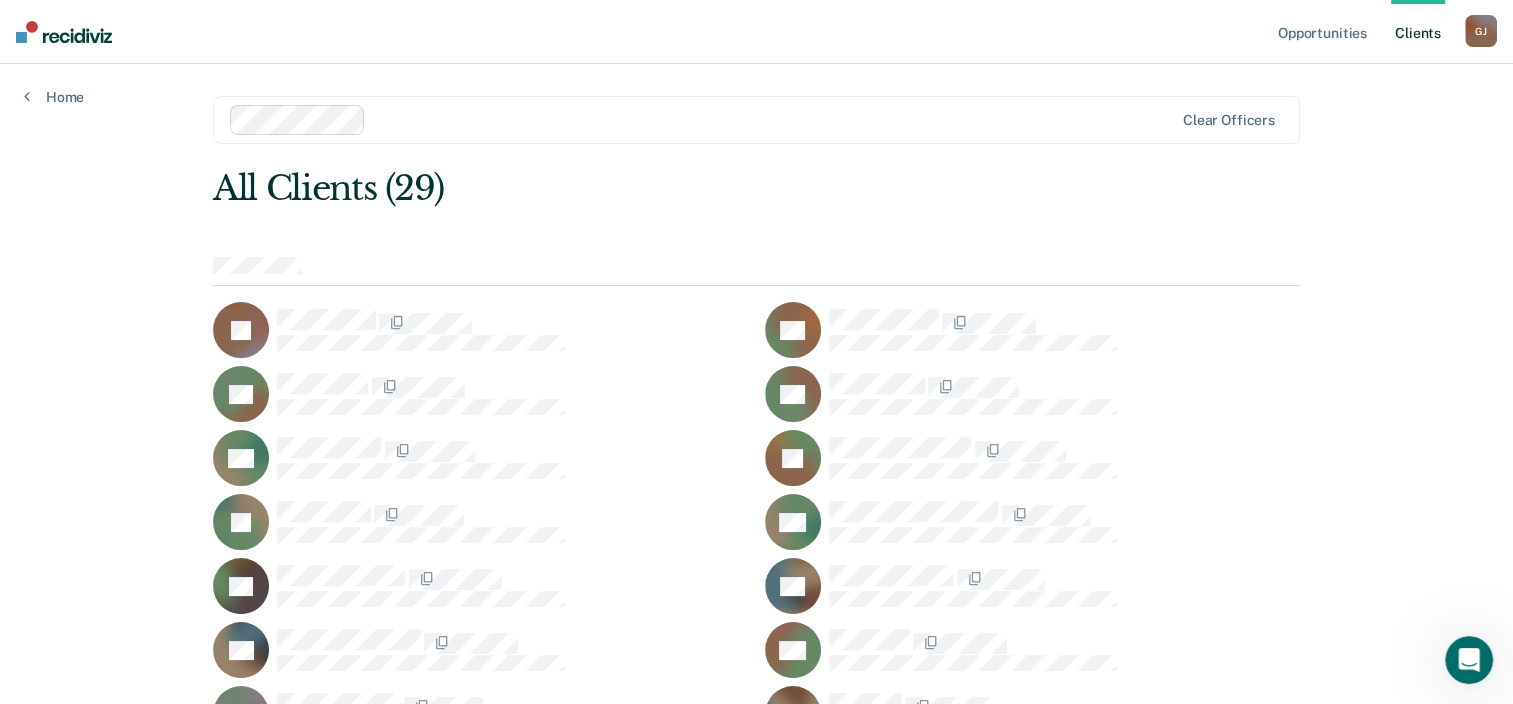 click on "Client s" at bounding box center [1418, 32] 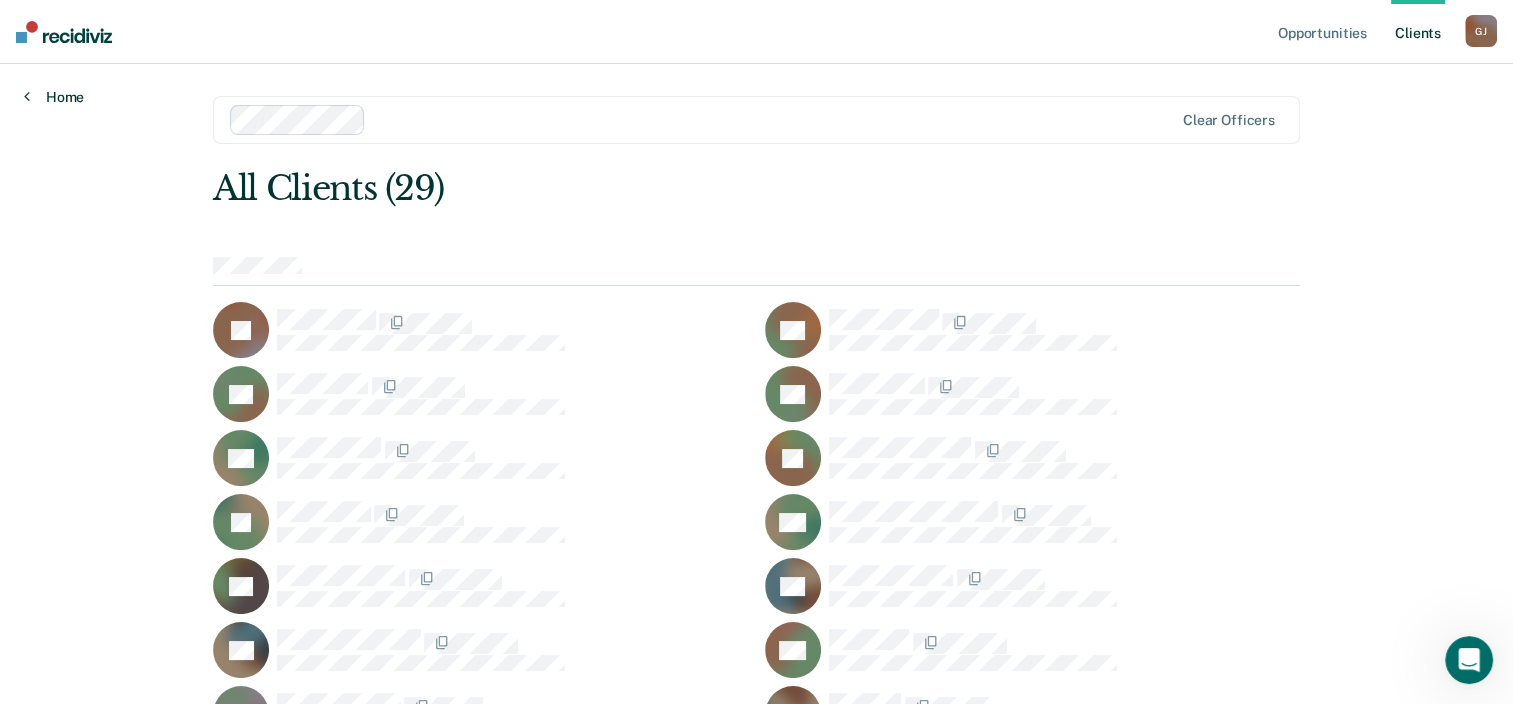 click on "Home" at bounding box center (54, 97) 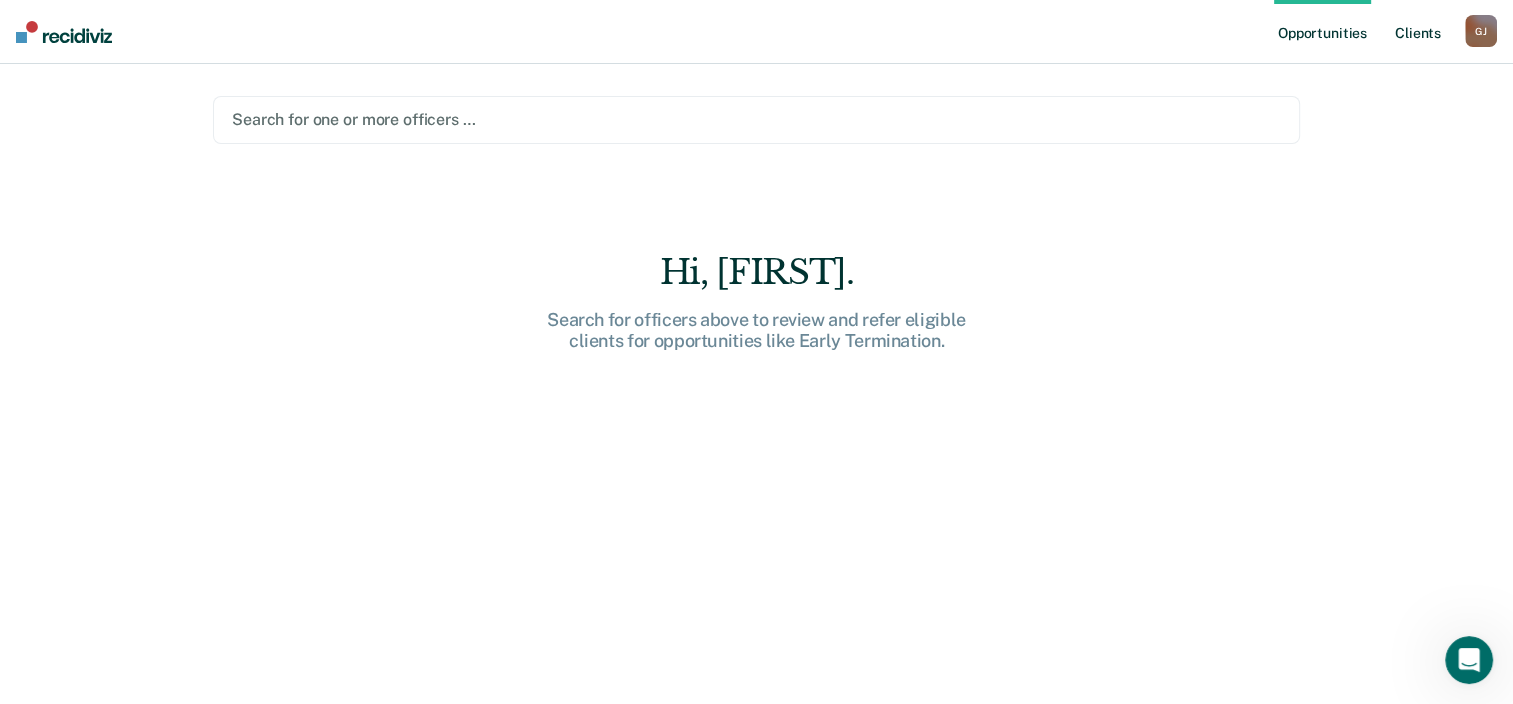 click on "Client s" at bounding box center (1418, 32) 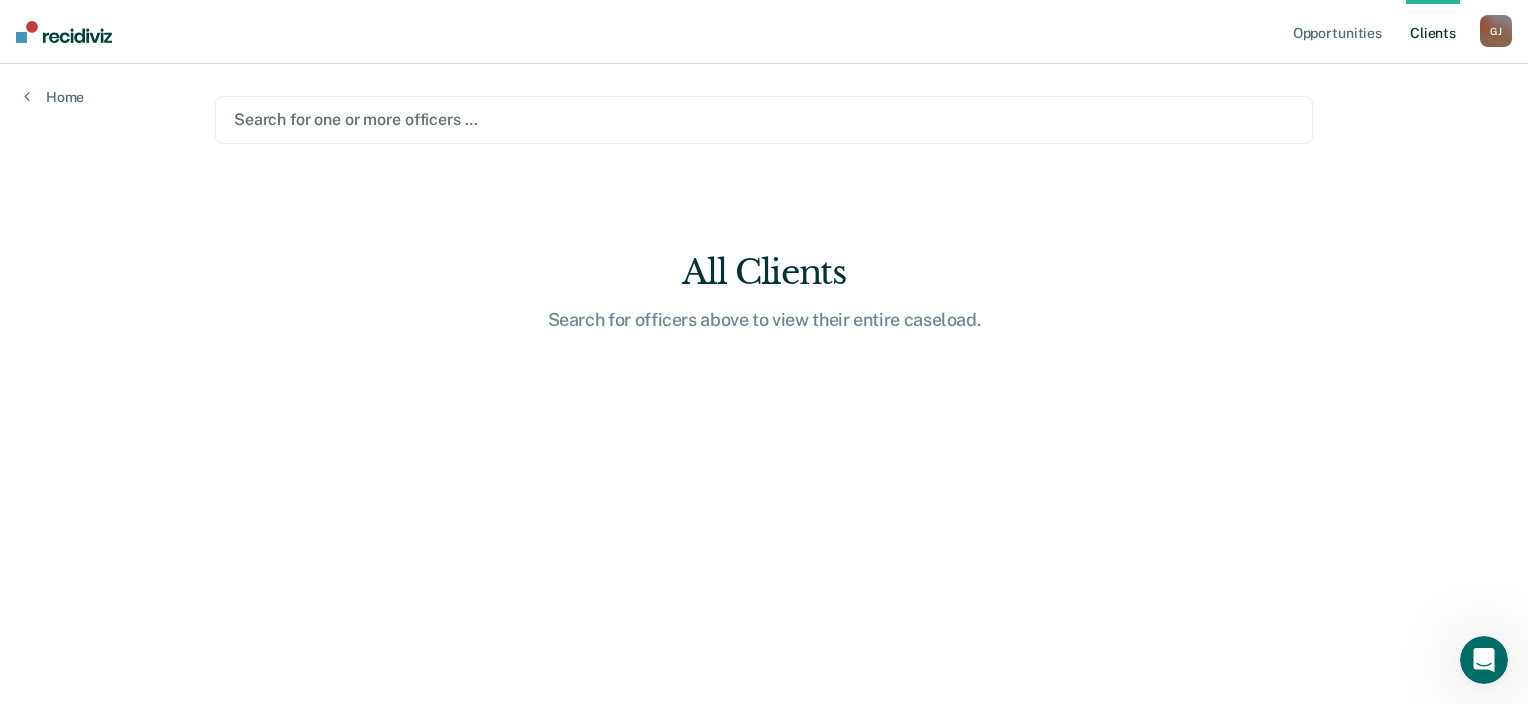 click at bounding box center (764, 119) 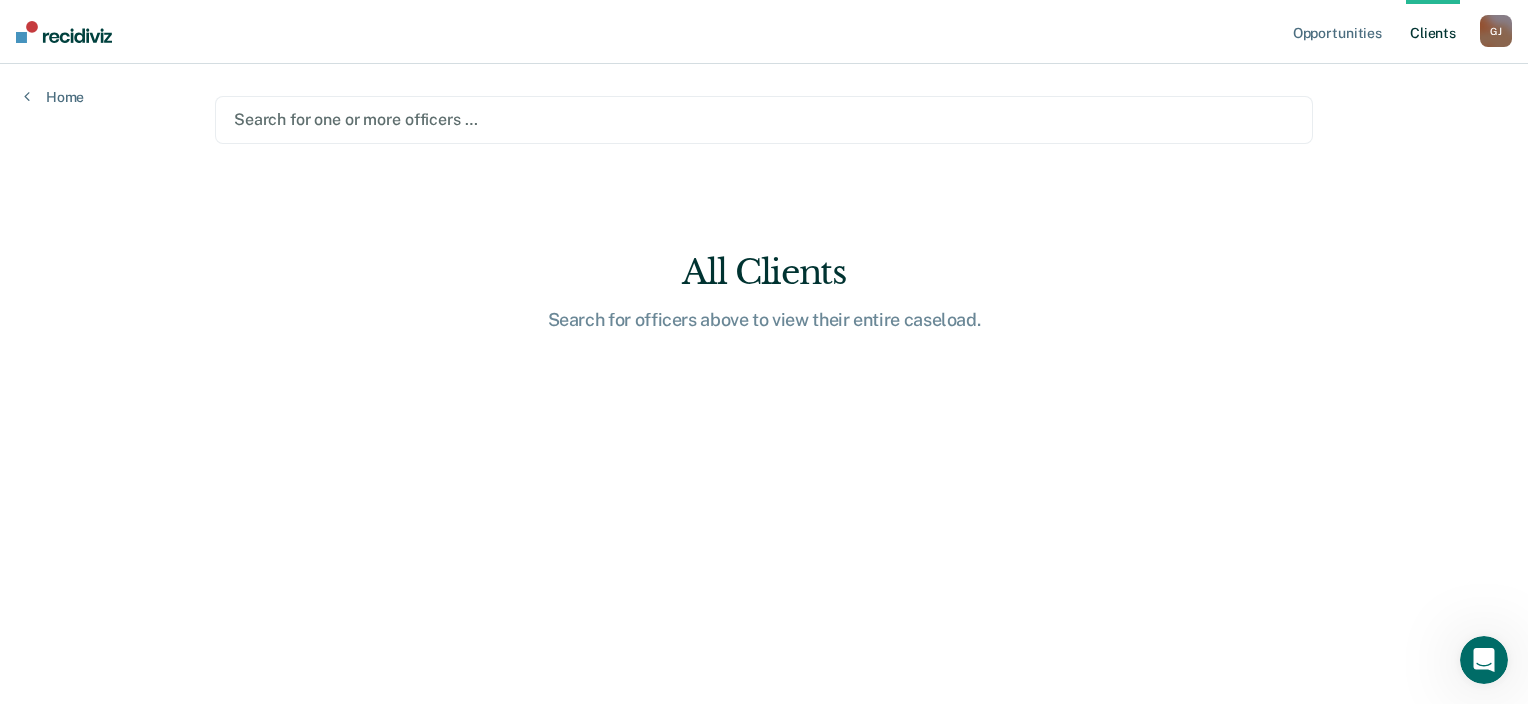 click on "G J" at bounding box center [1496, 31] 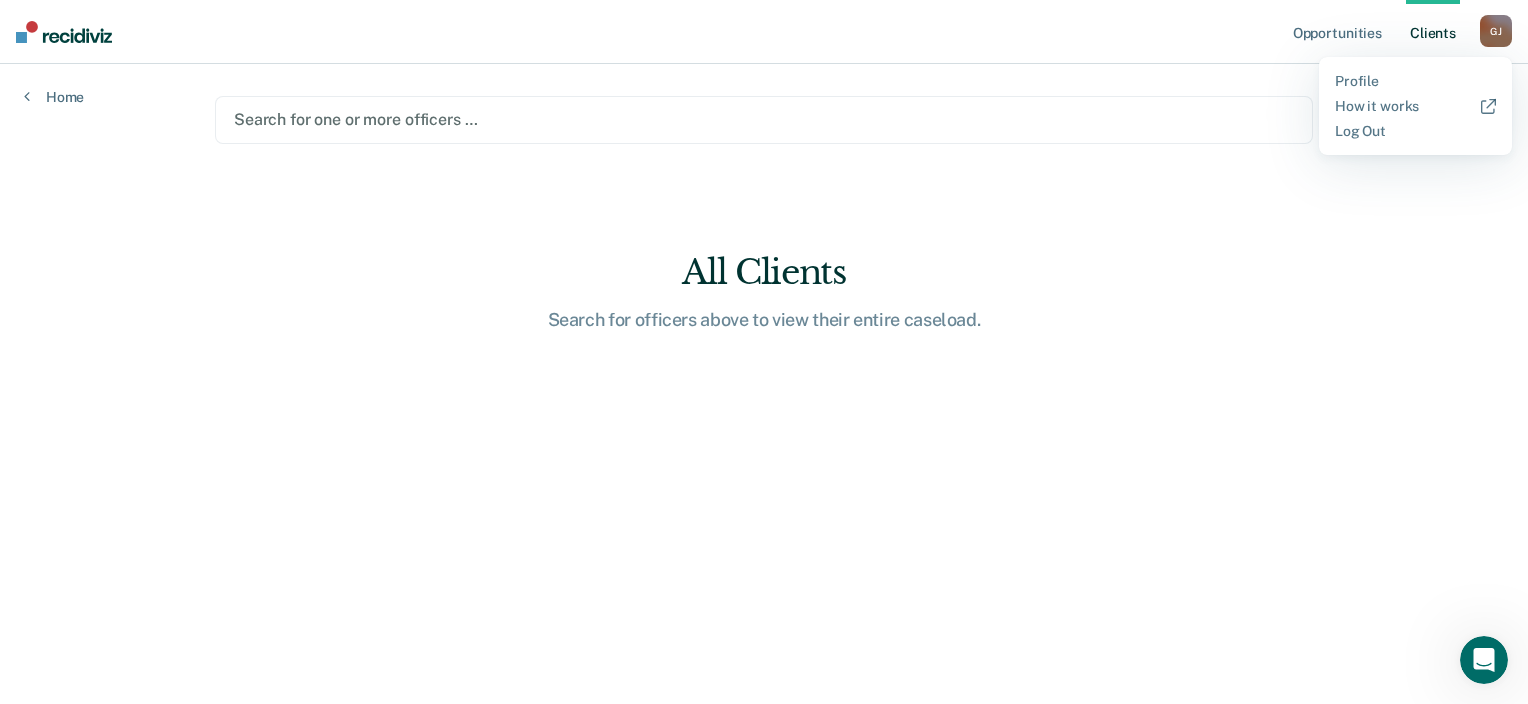 click on "Search for one or more officers … All Clients Search for officers above to view their entire caseload." at bounding box center [764, 360] 